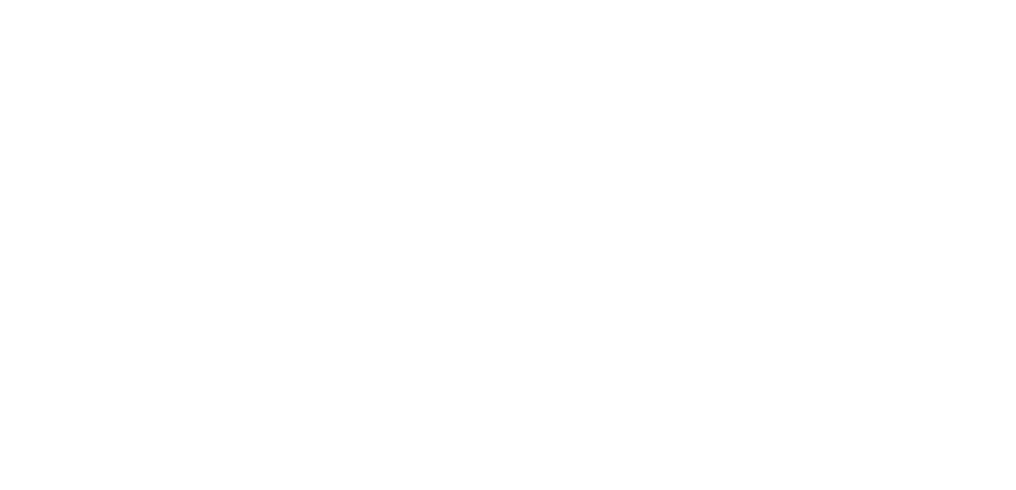 scroll, scrollTop: 0, scrollLeft: 0, axis: both 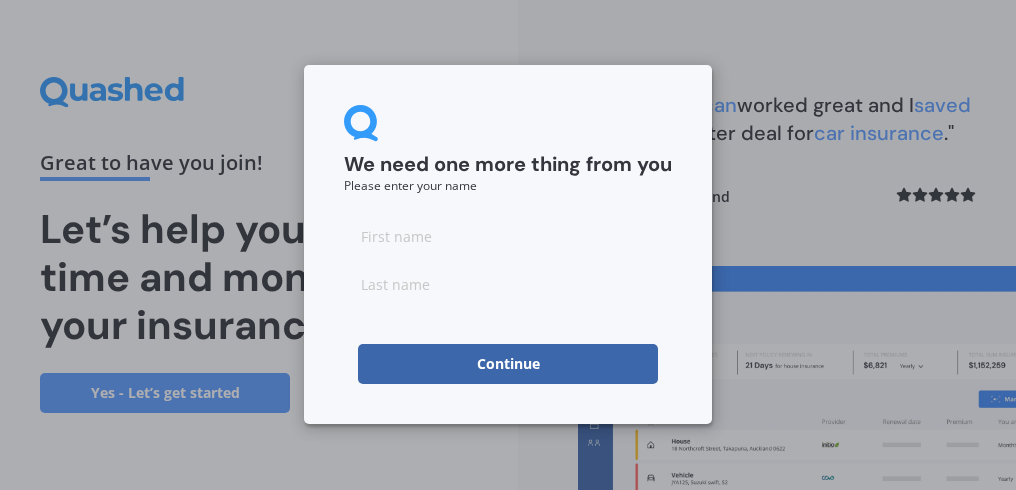 click at bounding box center (508, 236) 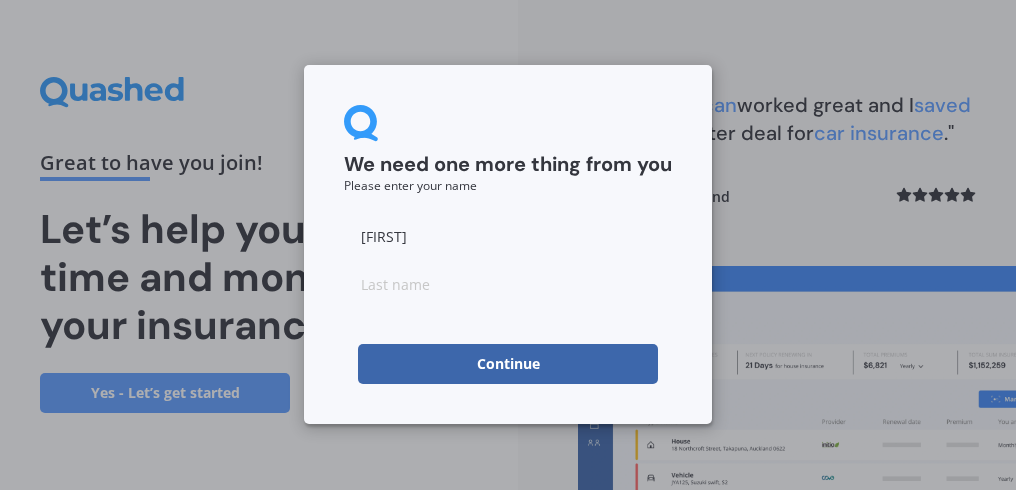 type on "[LAST]" 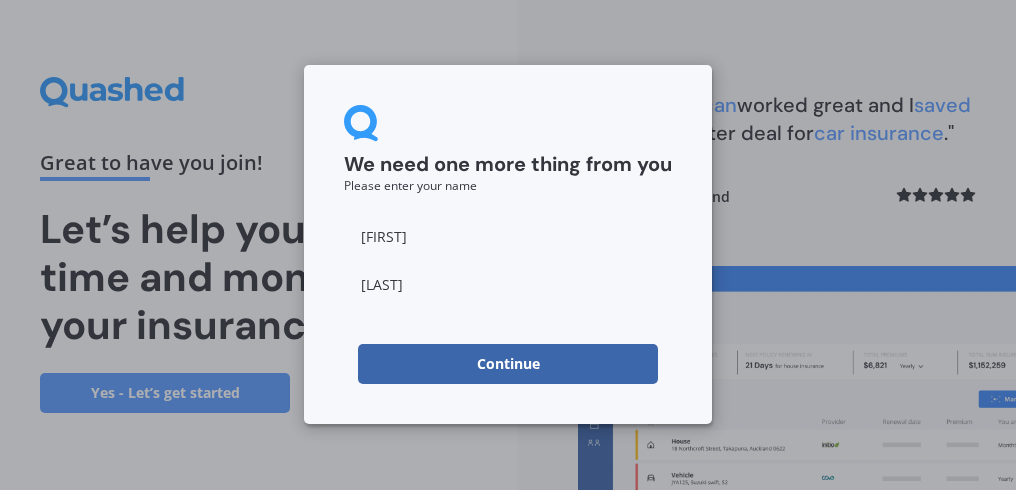 click on "Continue" at bounding box center (508, 364) 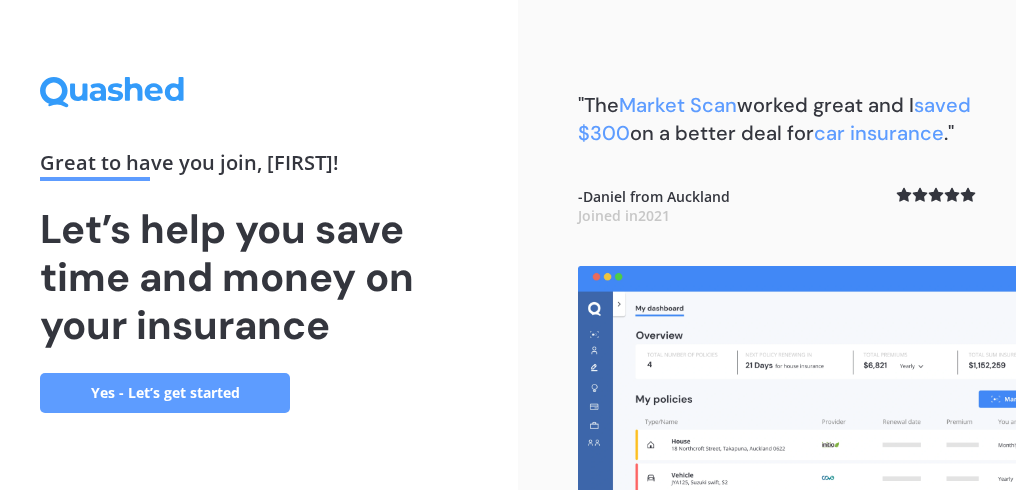 click on "Yes - Let’s get started" at bounding box center (165, 393) 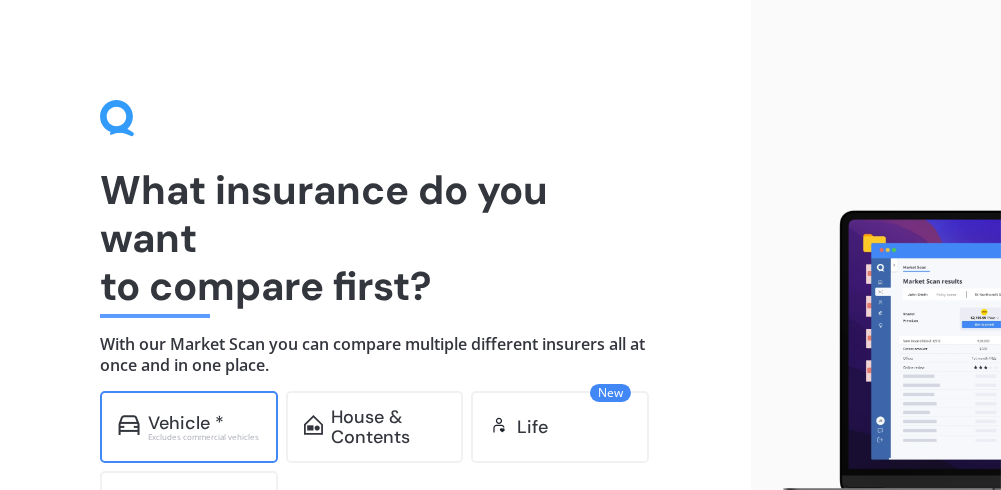 click on "Vehicle *" at bounding box center [186, 423] 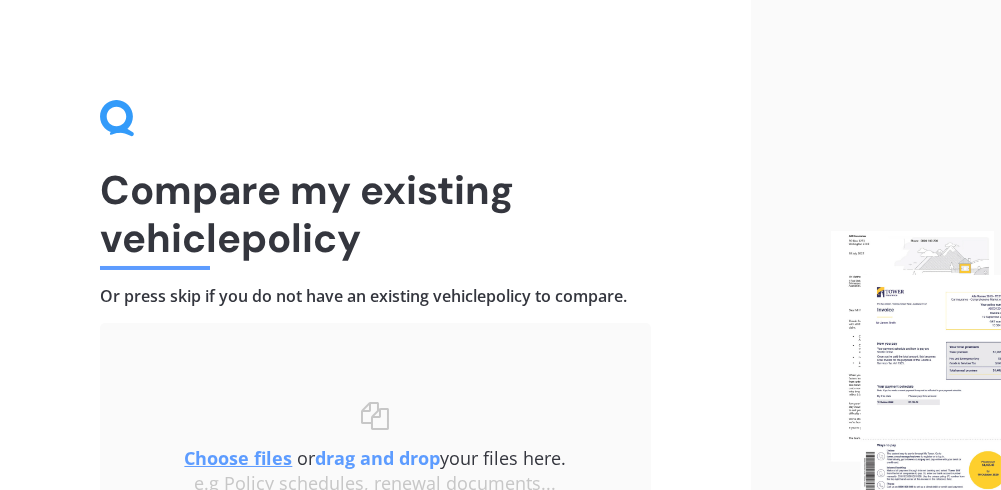 scroll, scrollTop: 246, scrollLeft: 0, axis: vertical 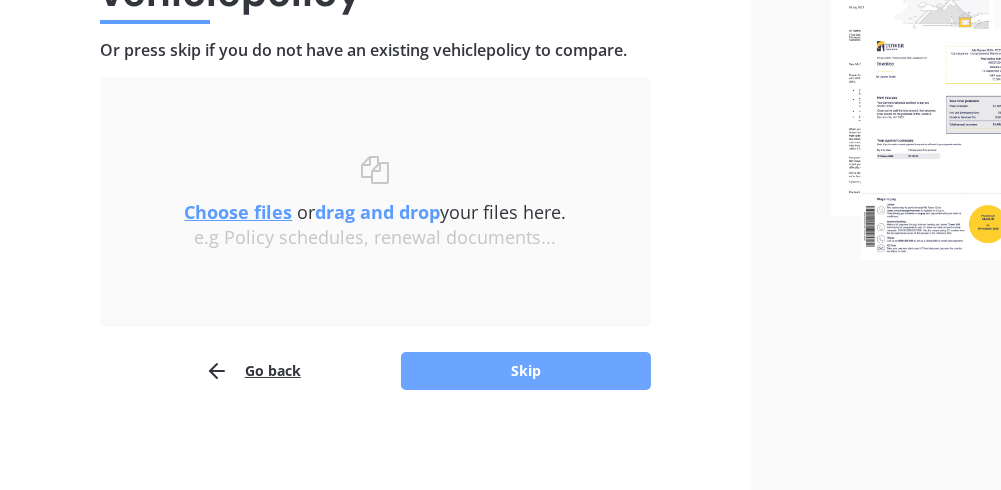 click on "Skip" at bounding box center (526, 371) 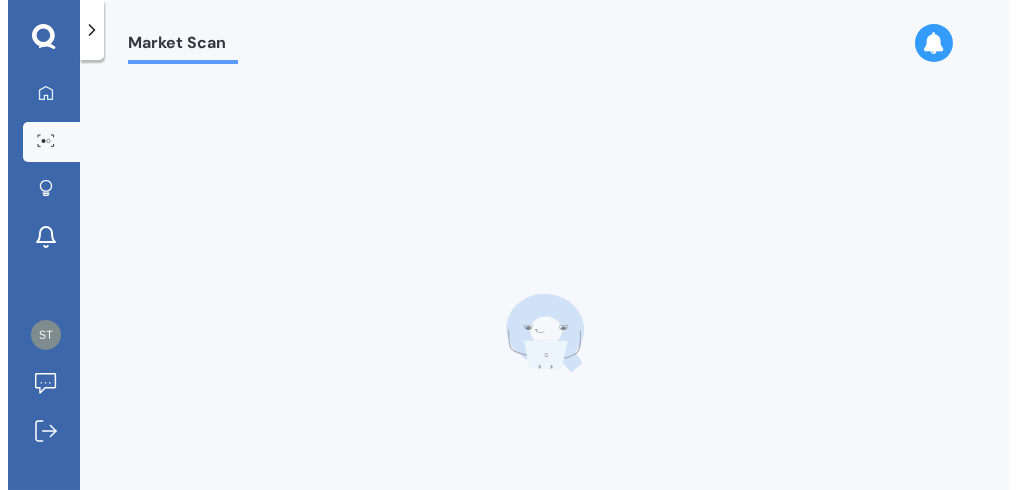 scroll, scrollTop: 0, scrollLeft: 0, axis: both 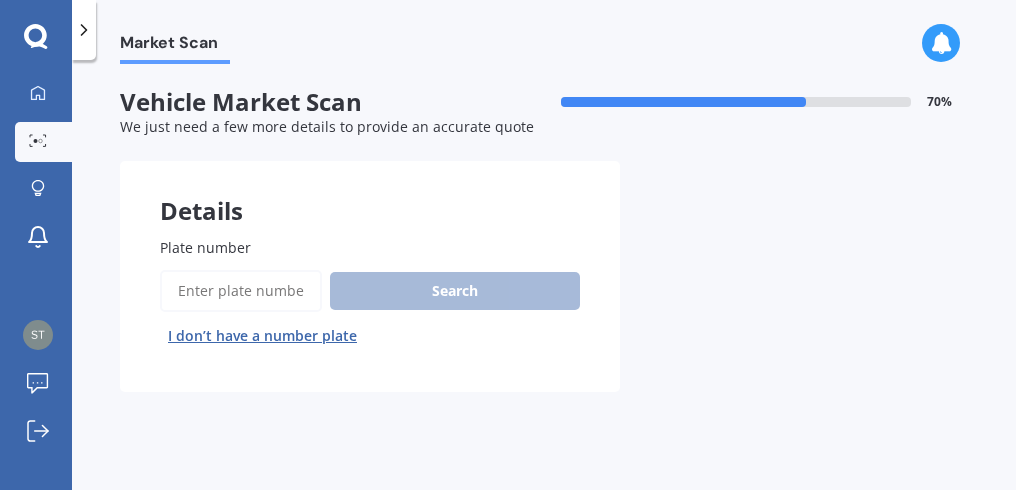 click on "Plate number" at bounding box center (241, 291) 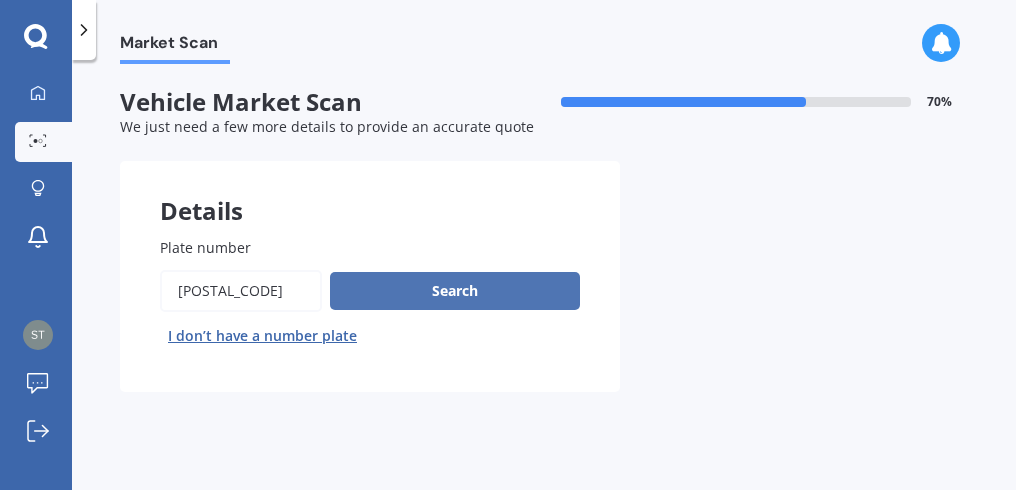 type on "[POSTAL_CODE]" 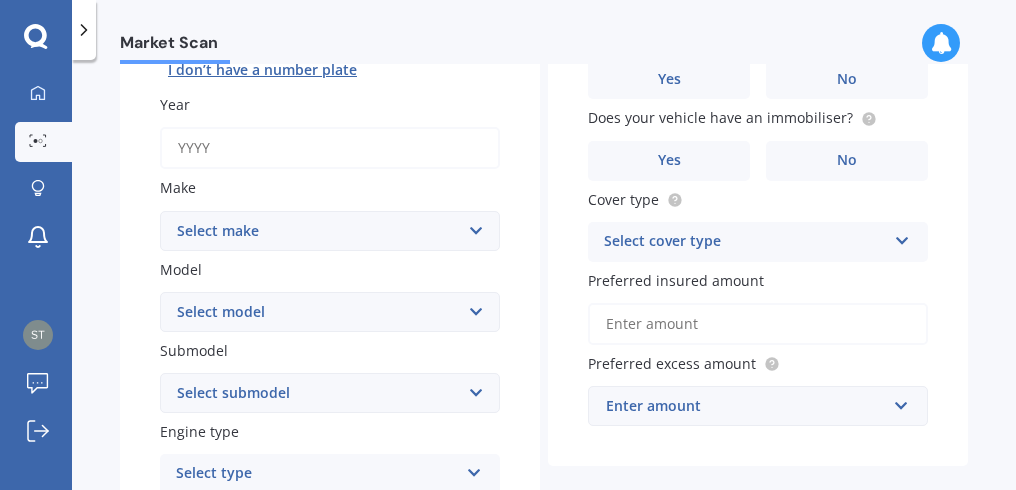scroll, scrollTop: 0, scrollLeft: 0, axis: both 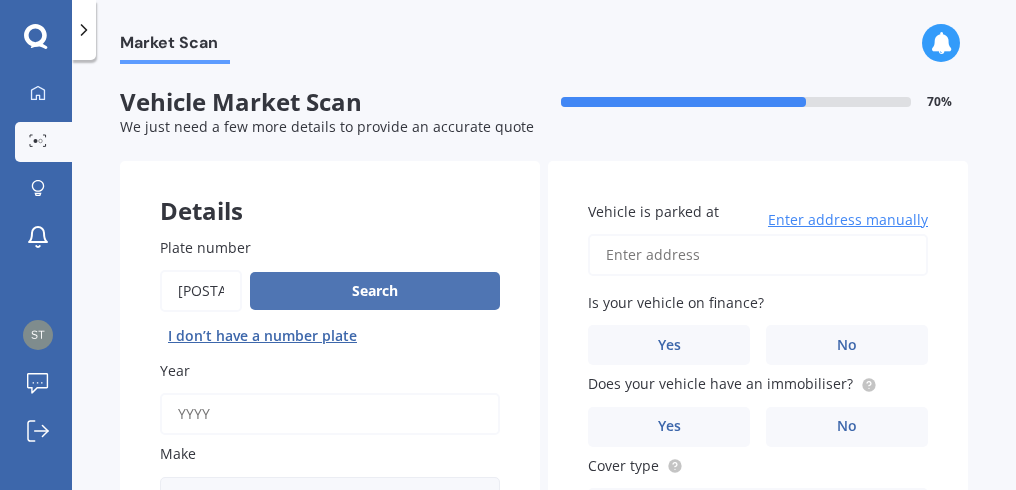 click on "Search" at bounding box center [375, 291] 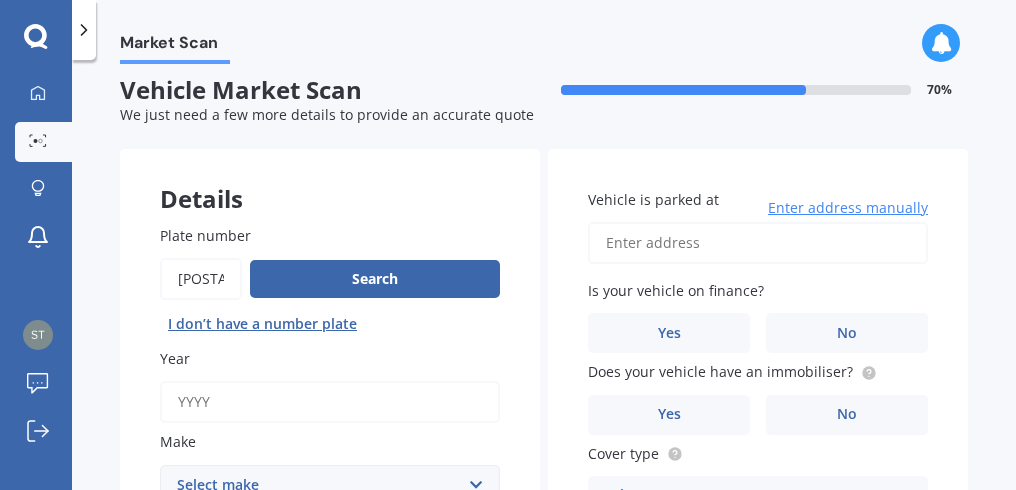 scroll, scrollTop: 0, scrollLeft: 0, axis: both 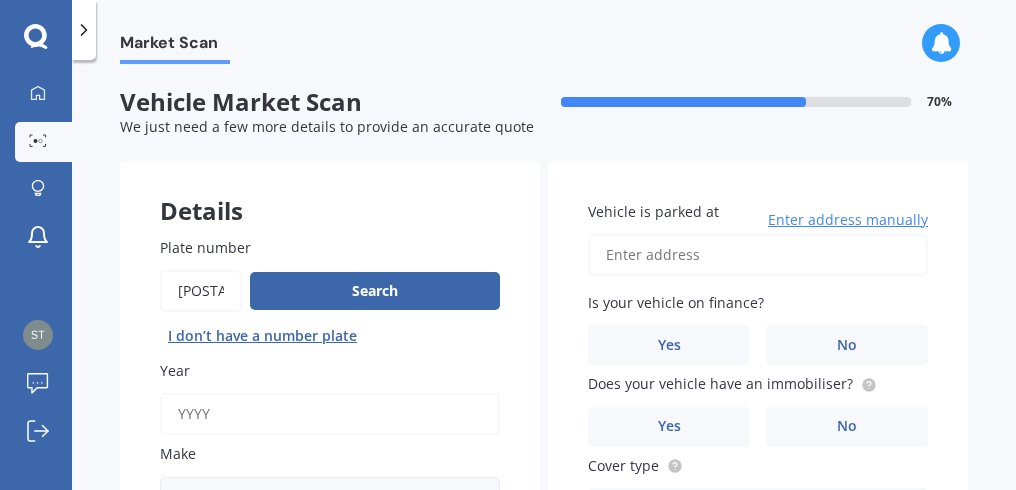 click on "Year" at bounding box center [330, 414] 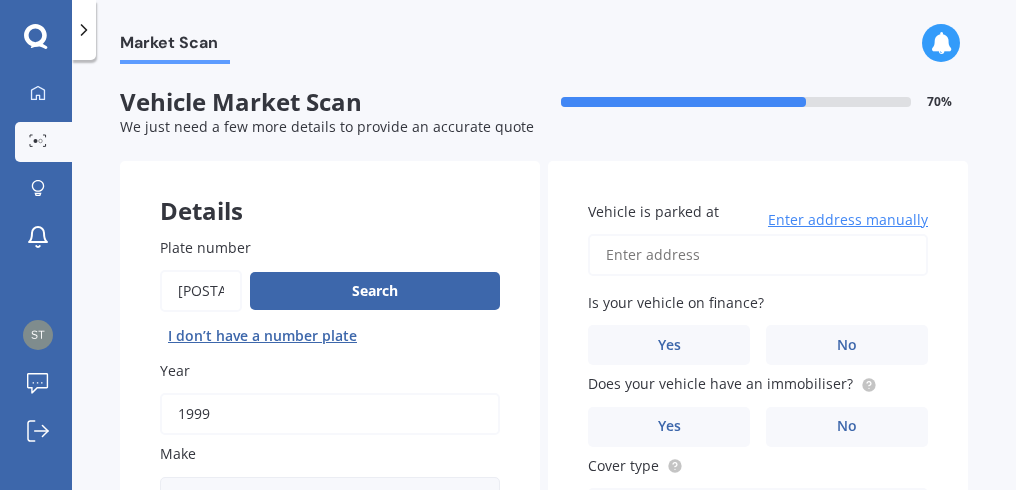 scroll, scrollTop: 266, scrollLeft: 0, axis: vertical 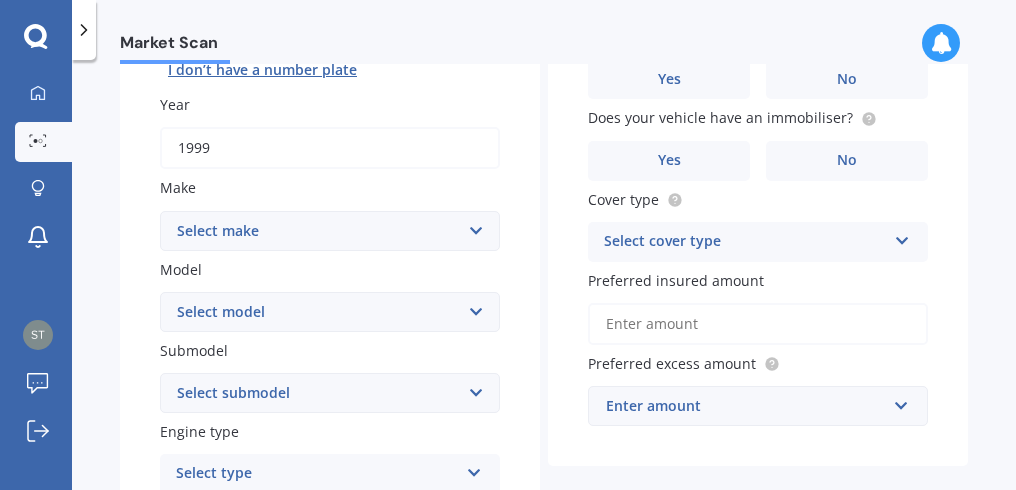 type on "1999" 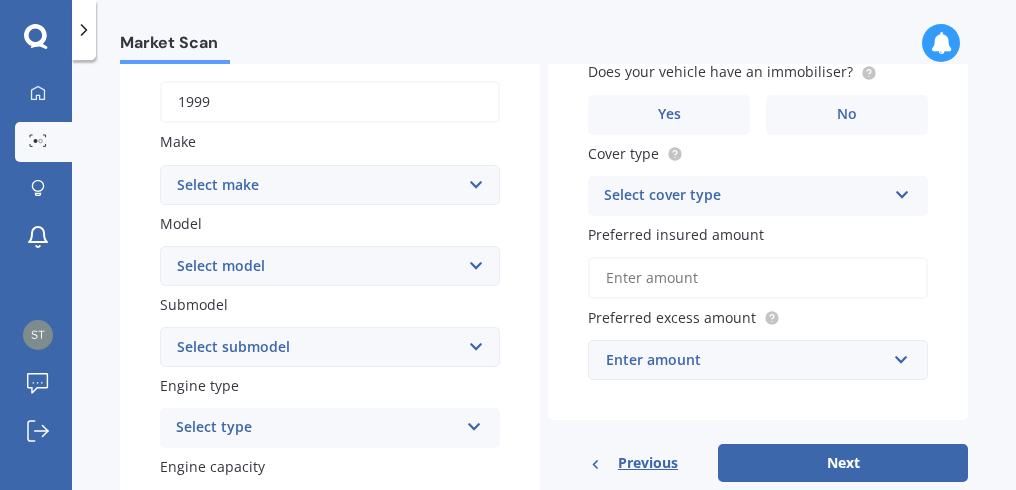 scroll, scrollTop: 0, scrollLeft: 0, axis: both 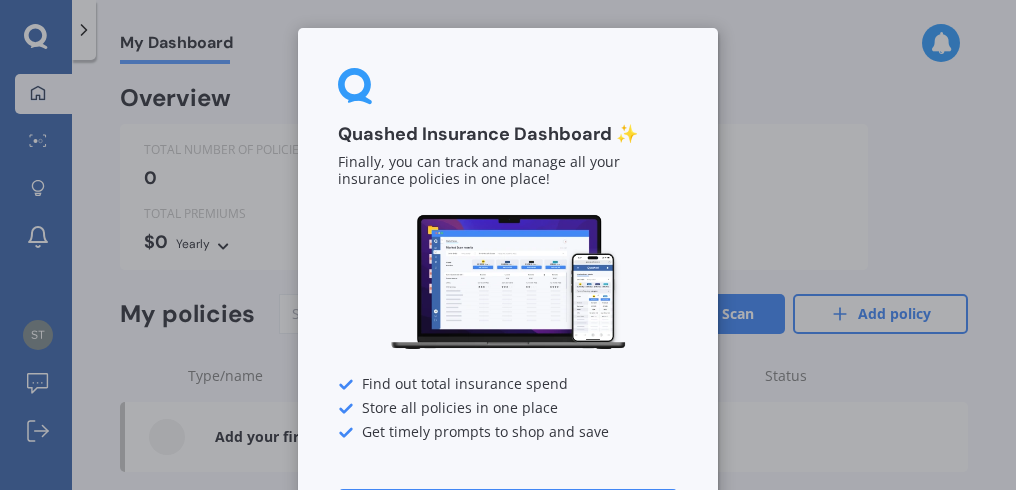click on "Quashed Insurance Dashboard ✨ Finally, you can track and manage all your insurance policies in one place!  Find out total insurance spend  Store all policies in one place  Get timely prompts to shop and save Continue" at bounding box center (508, 245) 